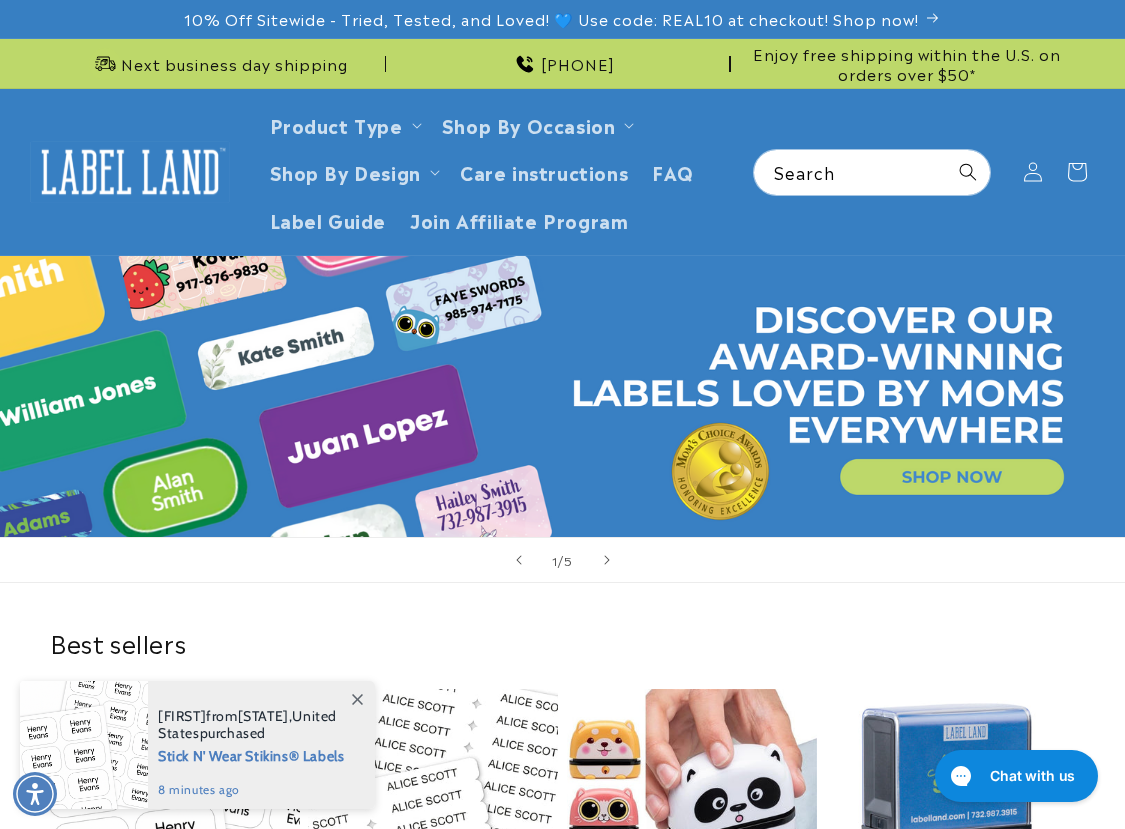 scroll, scrollTop: 0, scrollLeft: 0, axis: both 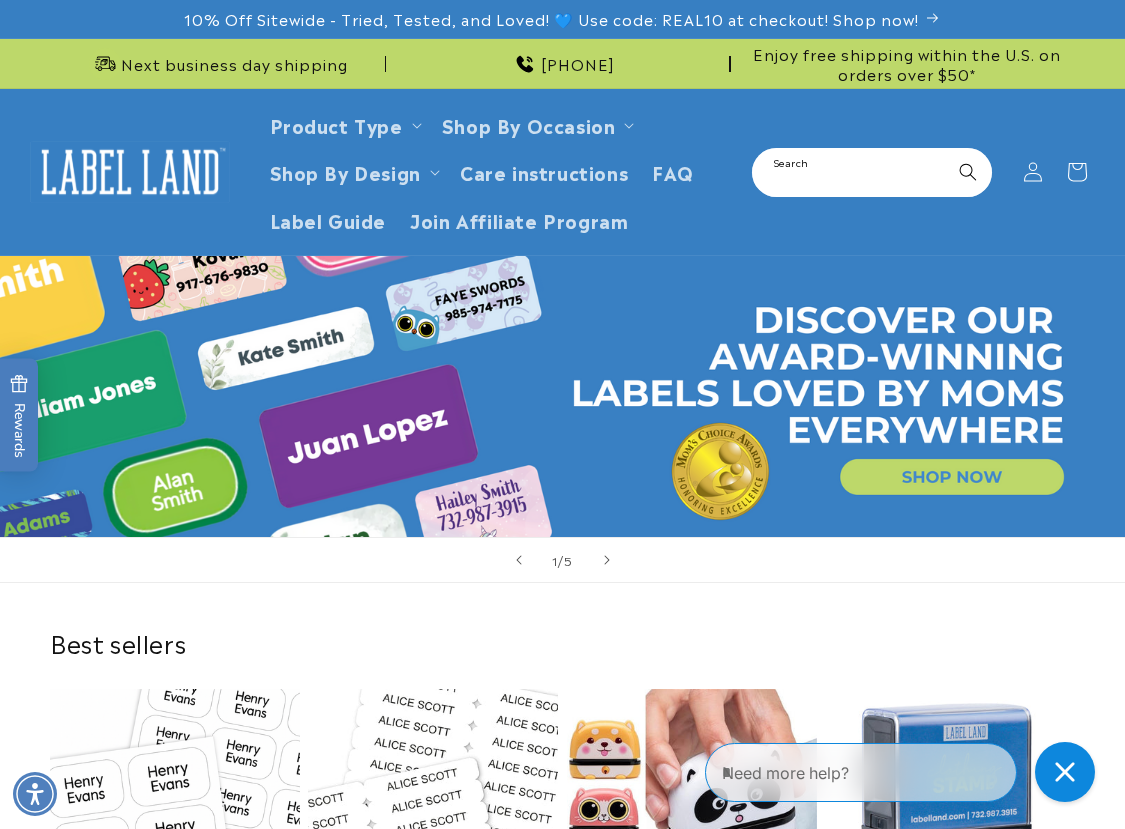 click on "Search" at bounding box center (872, 172) 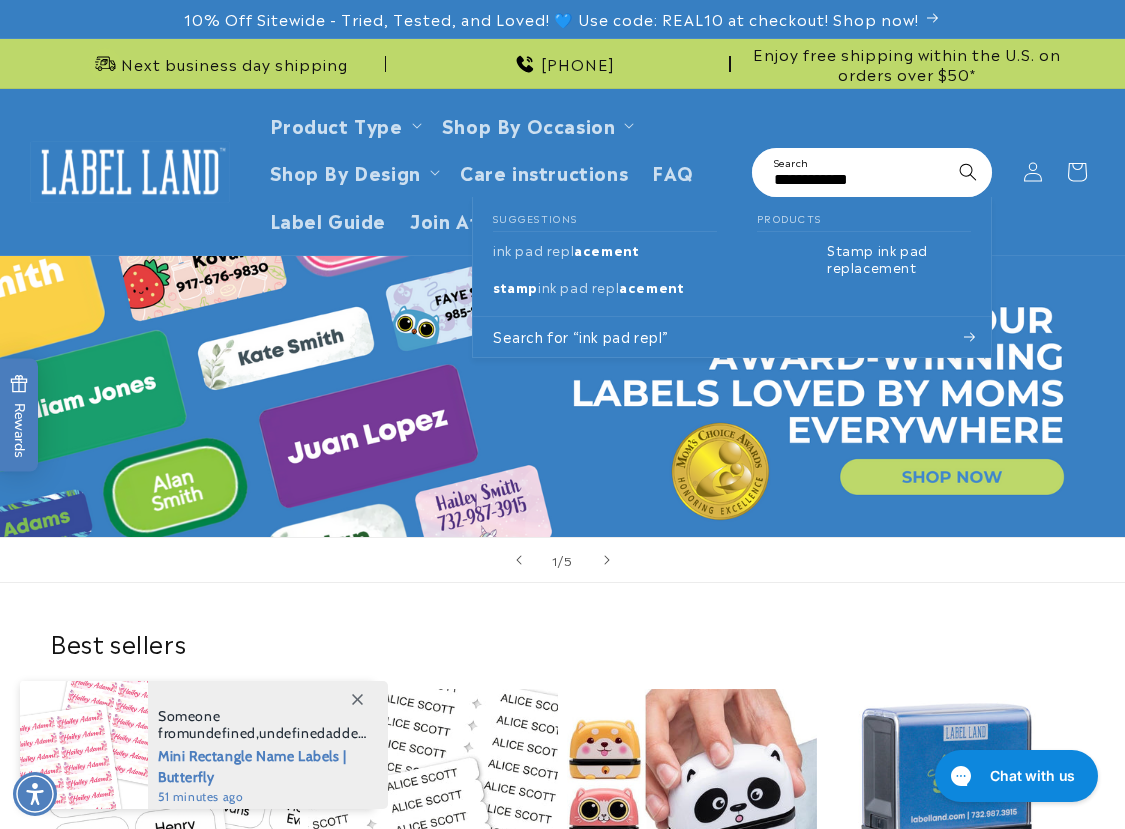 type on "**********" 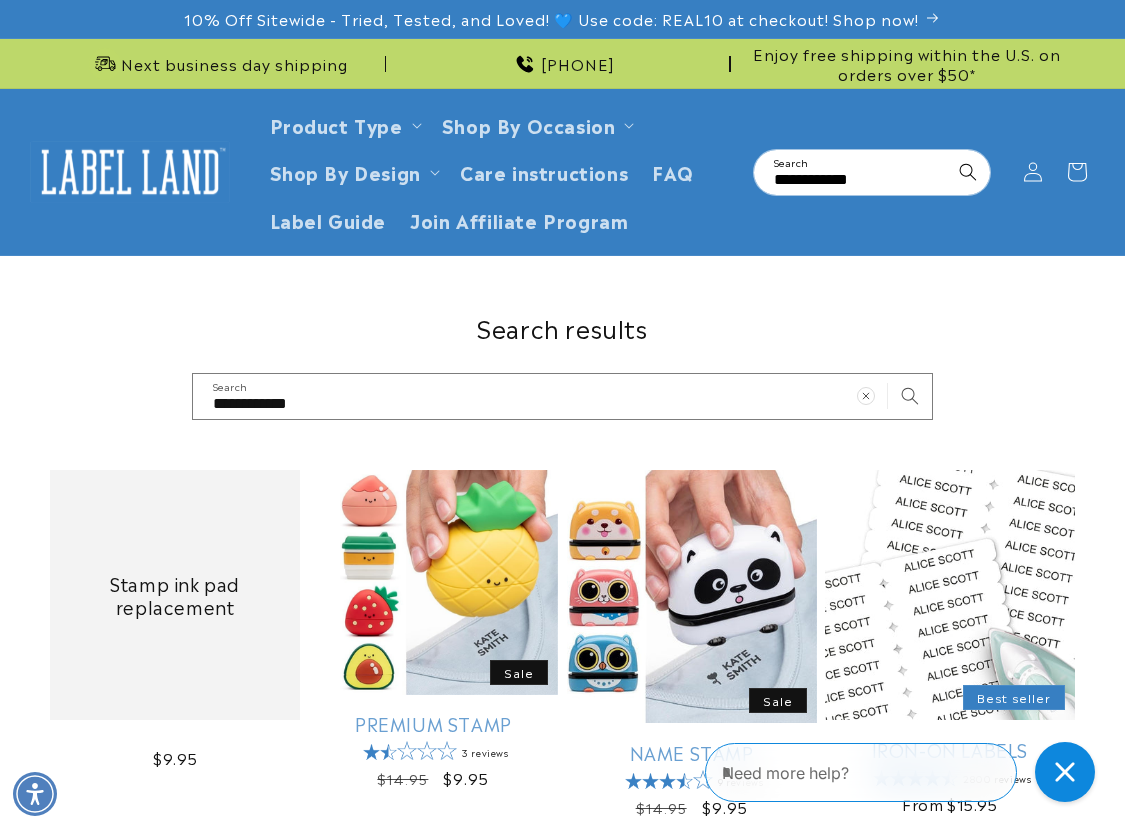 scroll, scrollTop: 0, scrollLeft: 0, axis: both 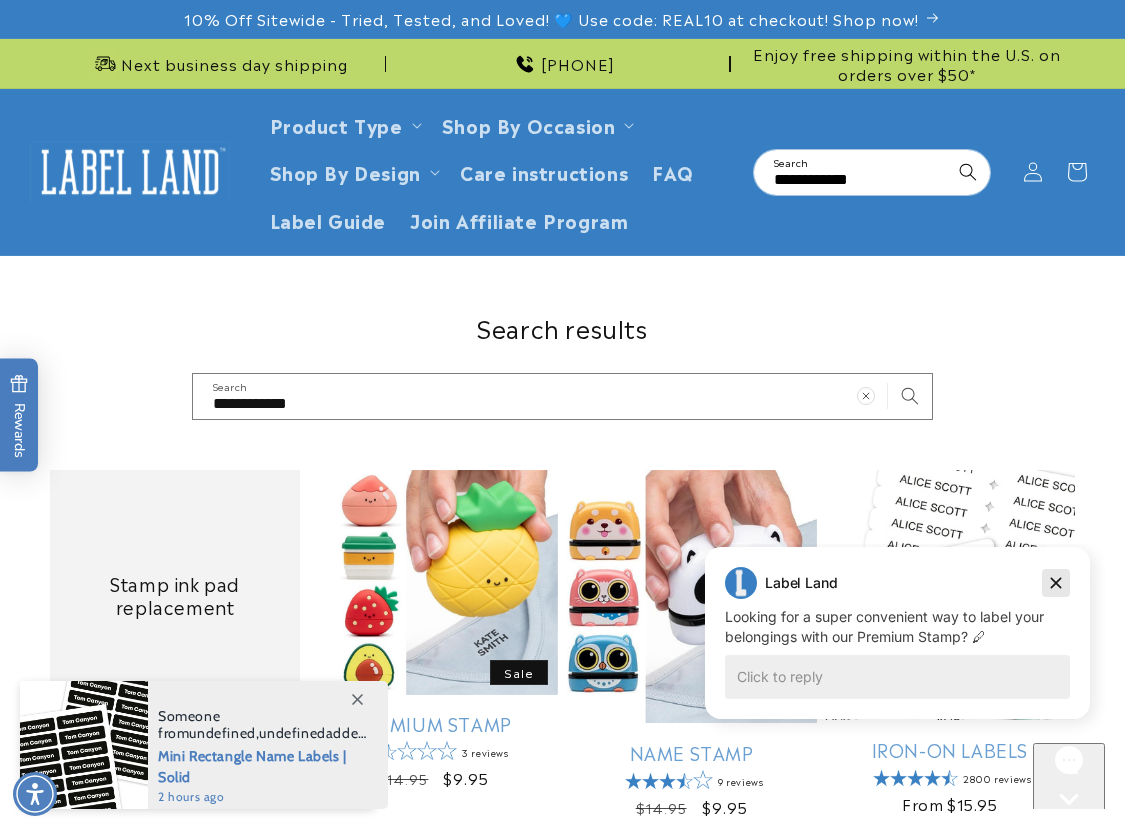 click 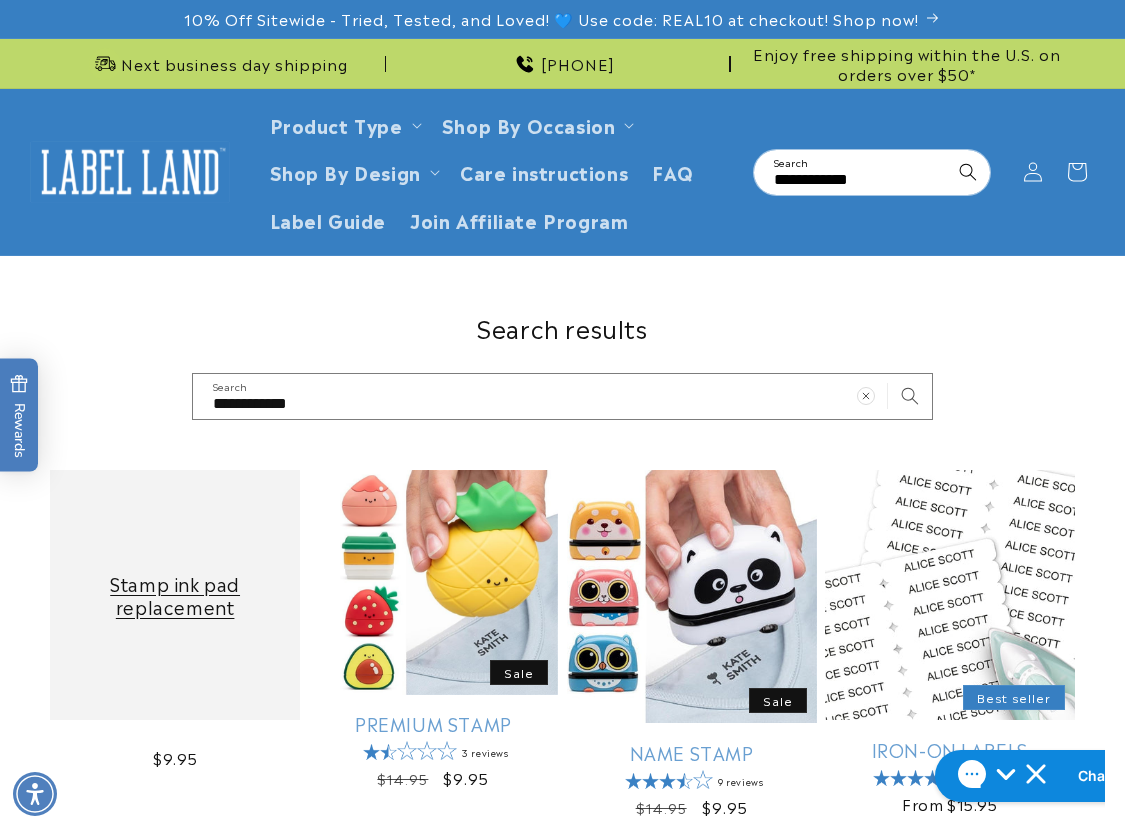 click on "Stamp ink pad replacement" at bounding box center [175, 595] 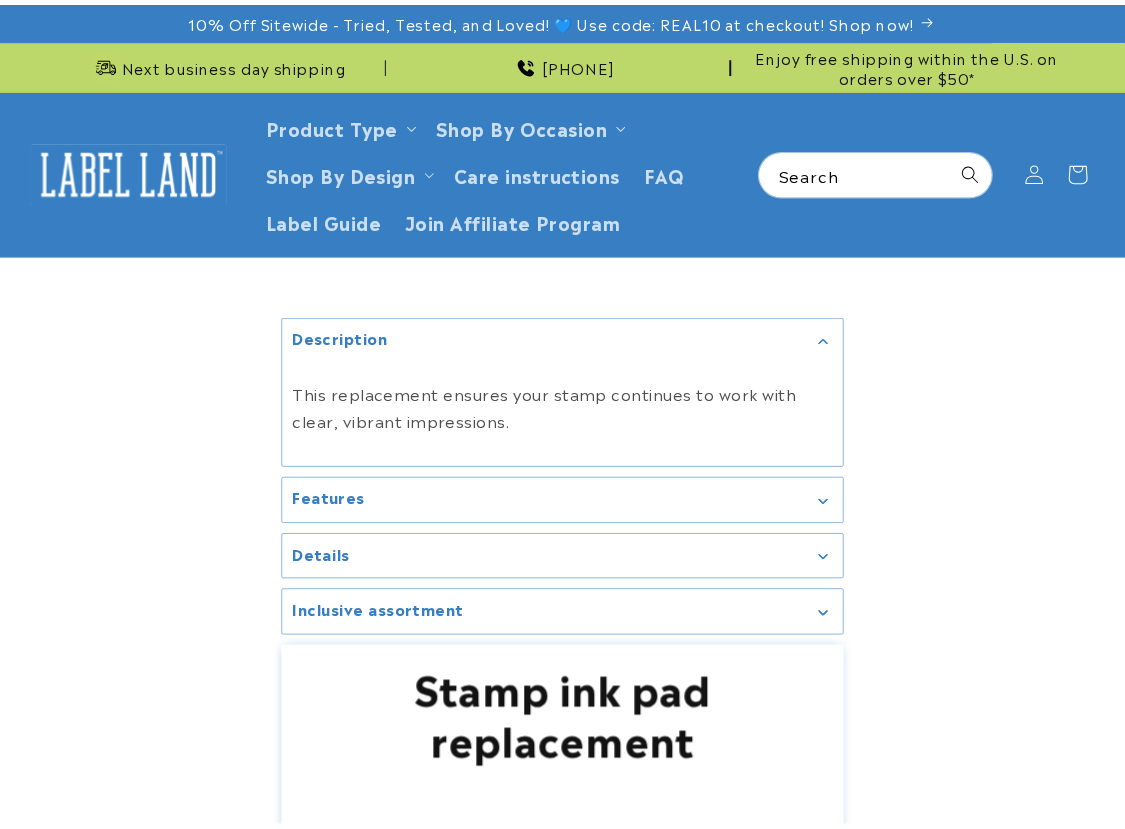 scroll, scrollTop: 0, scrollLeft: 0, axis: both 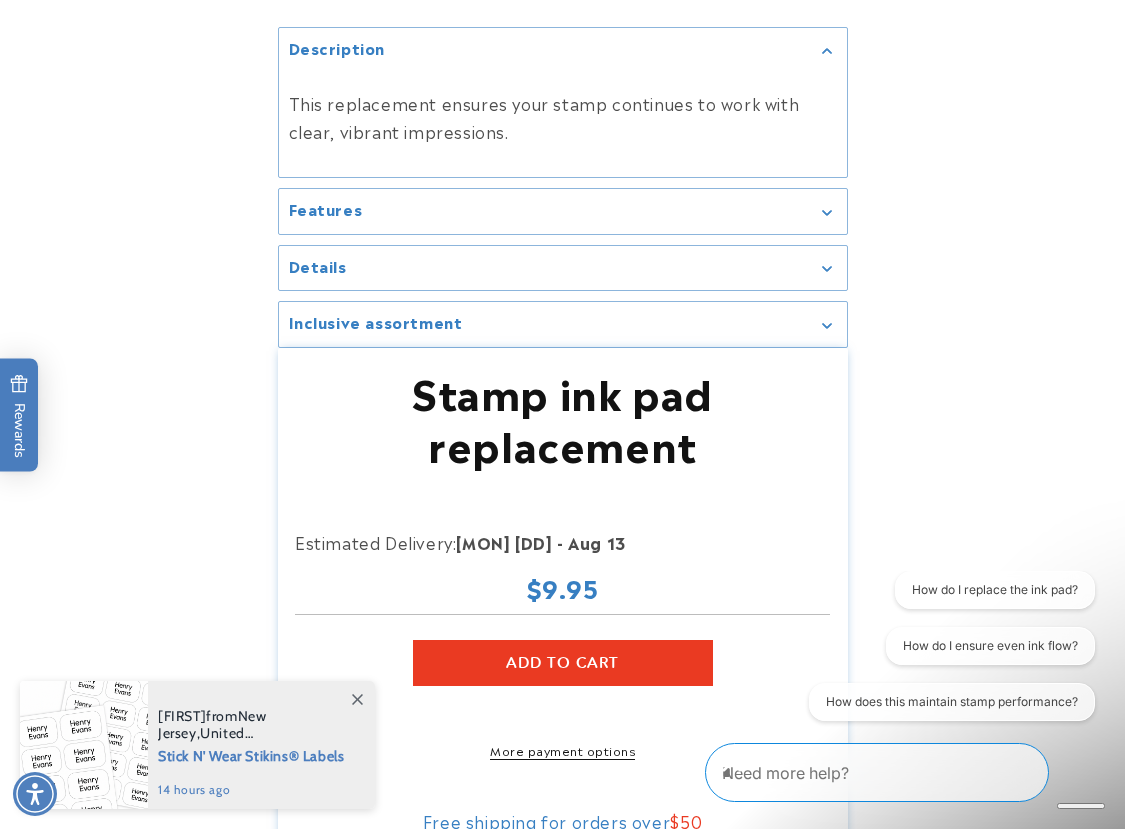 click on "Skip to product information
1
/
of
0
Description
This replacement ensures your stamp continues to work with clear, vibrant impressions.
Features
Remove the Old Ink Pad:  Take out the old ink pad from your stamp. Insert the New Ink Pad:  Place the new ink pad into the stamp, ensuring it fits securely. Test the Stamp:  Press the stamp onto paper to check the ink flow. If necessary, press a few times to distribute the ink evenly." at bounding box center [562, 428] 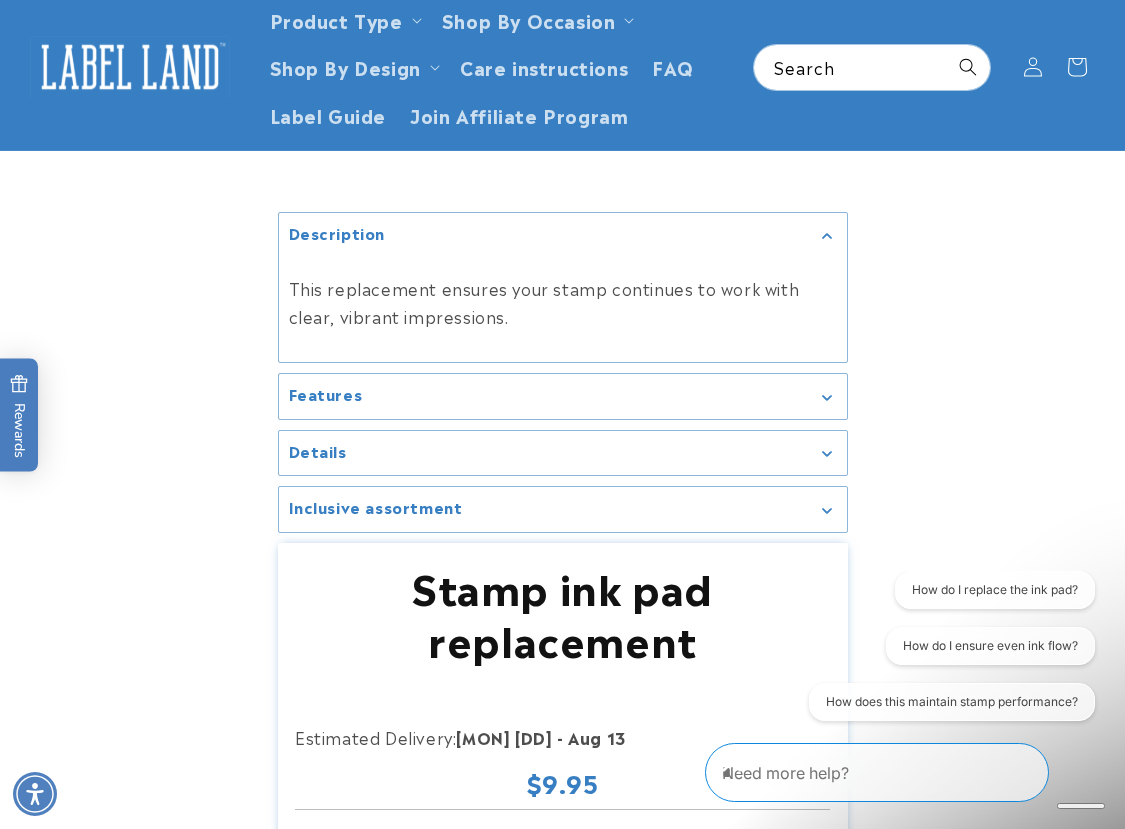 scroll, scrollTop: 0, scrollLeft: 0, axis: both 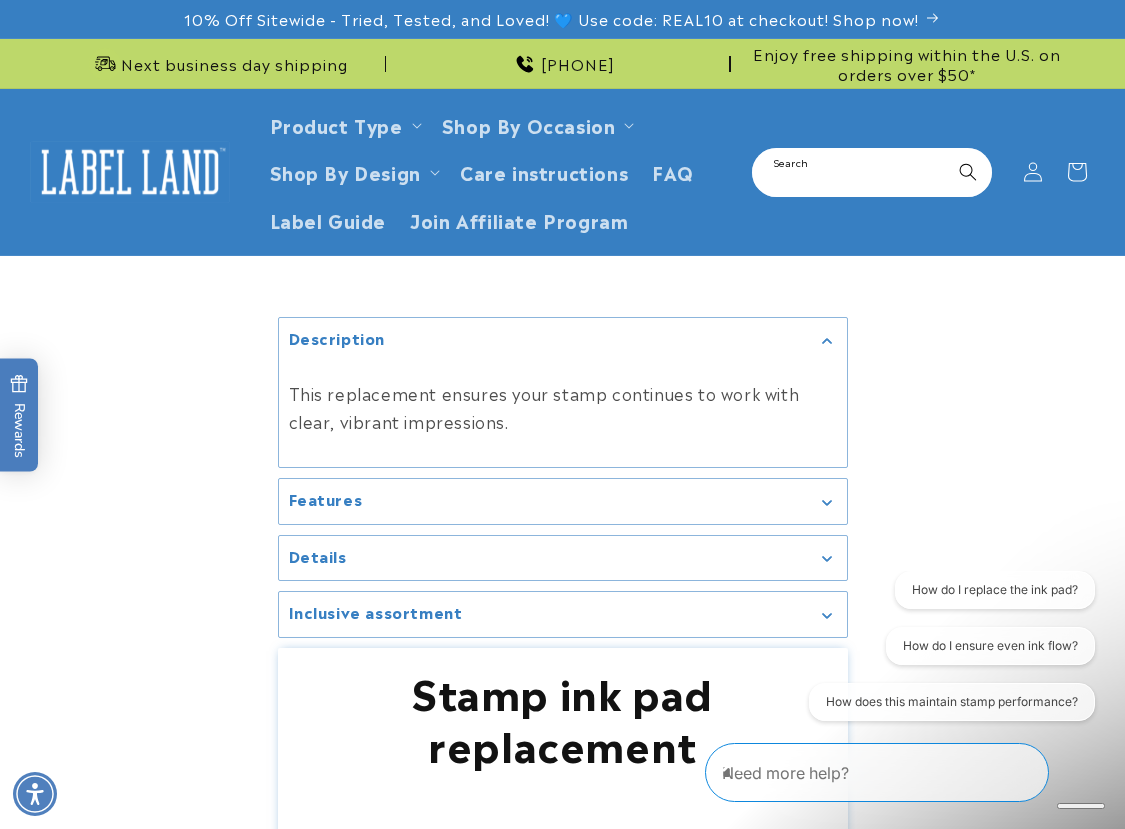click on "Search" at bounding box center [872, 172] 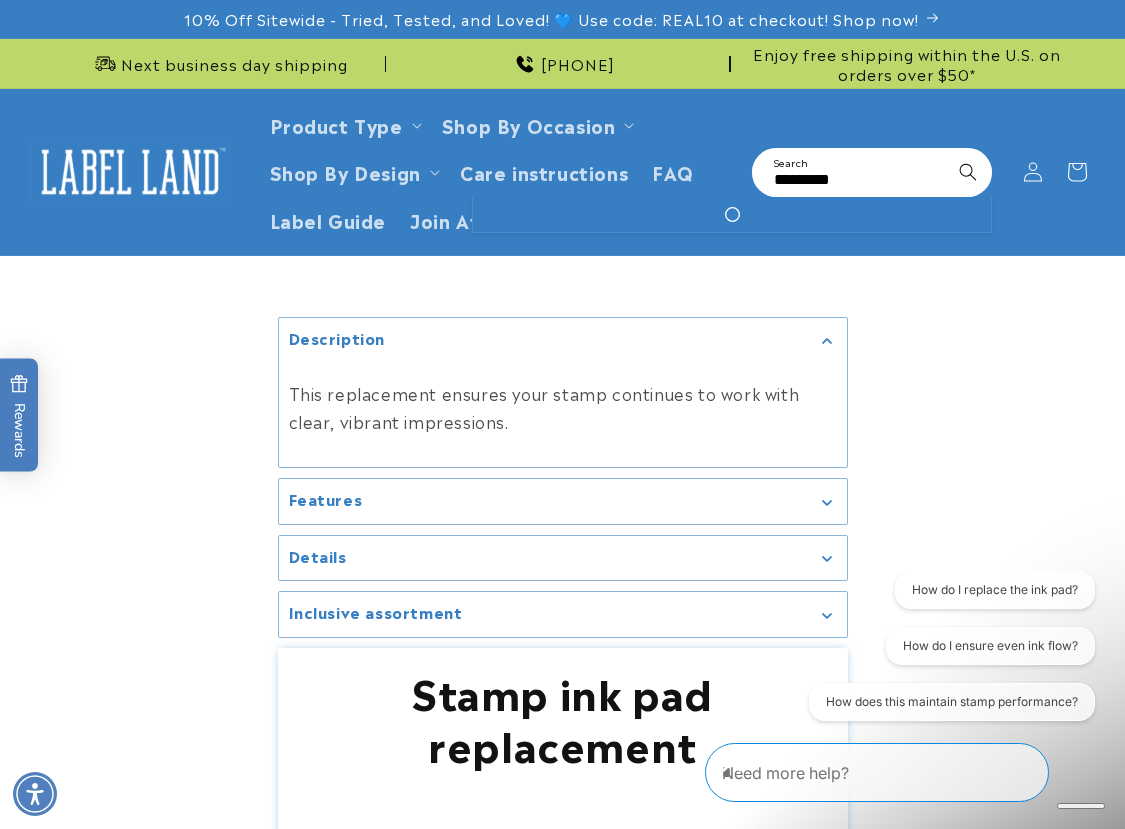 type on "*********" 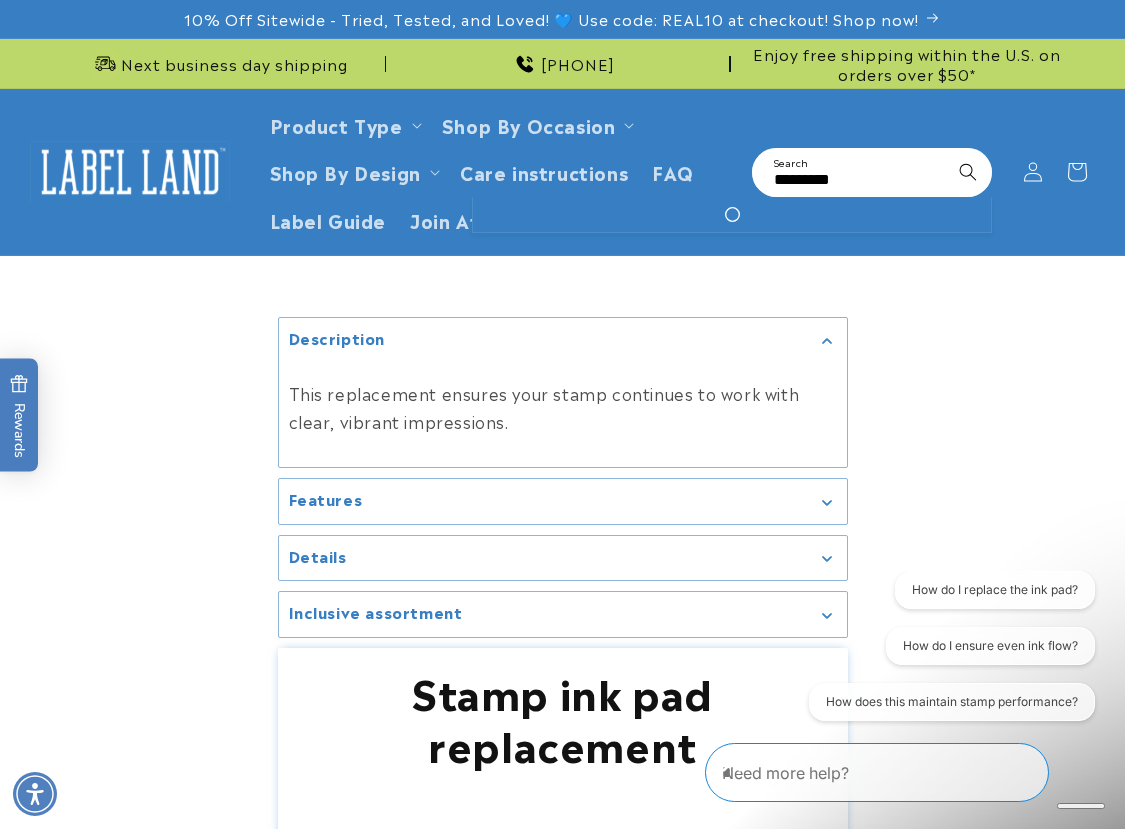 click at bounding box center (968, 172) 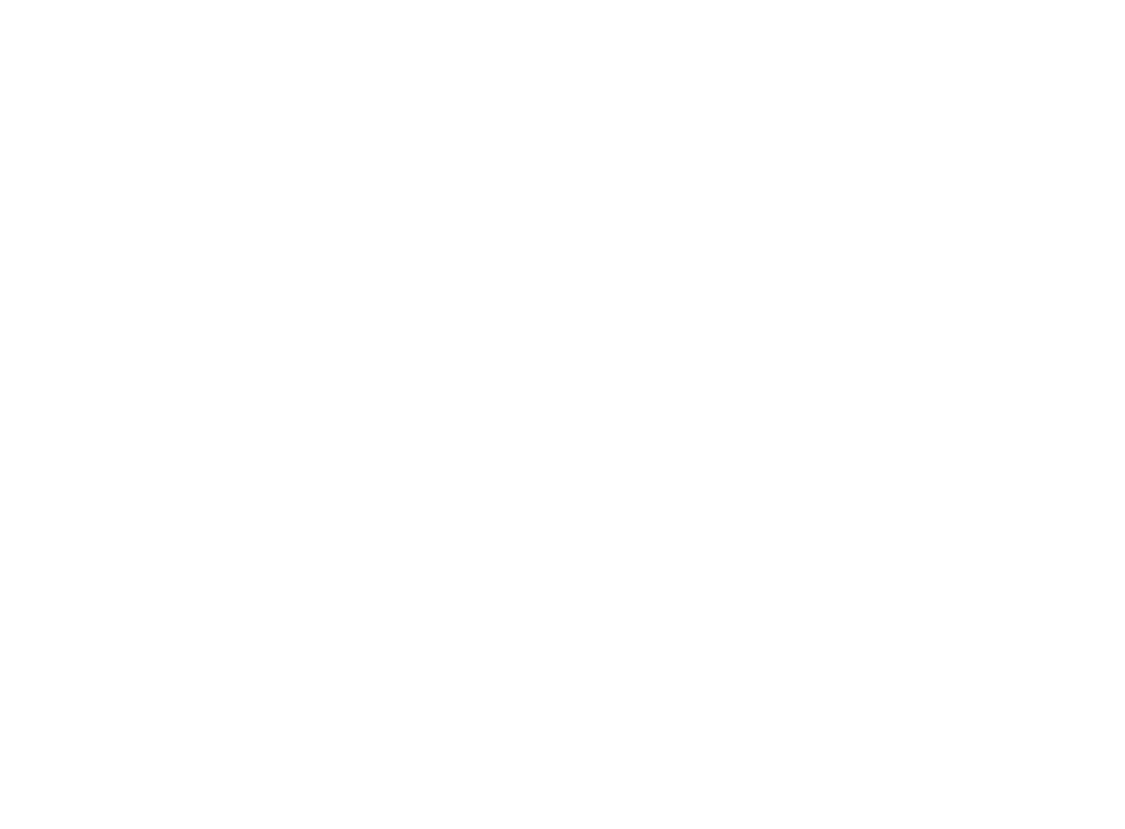 scroll, scrollTop: 0, scrollLeft: 0, axis: both 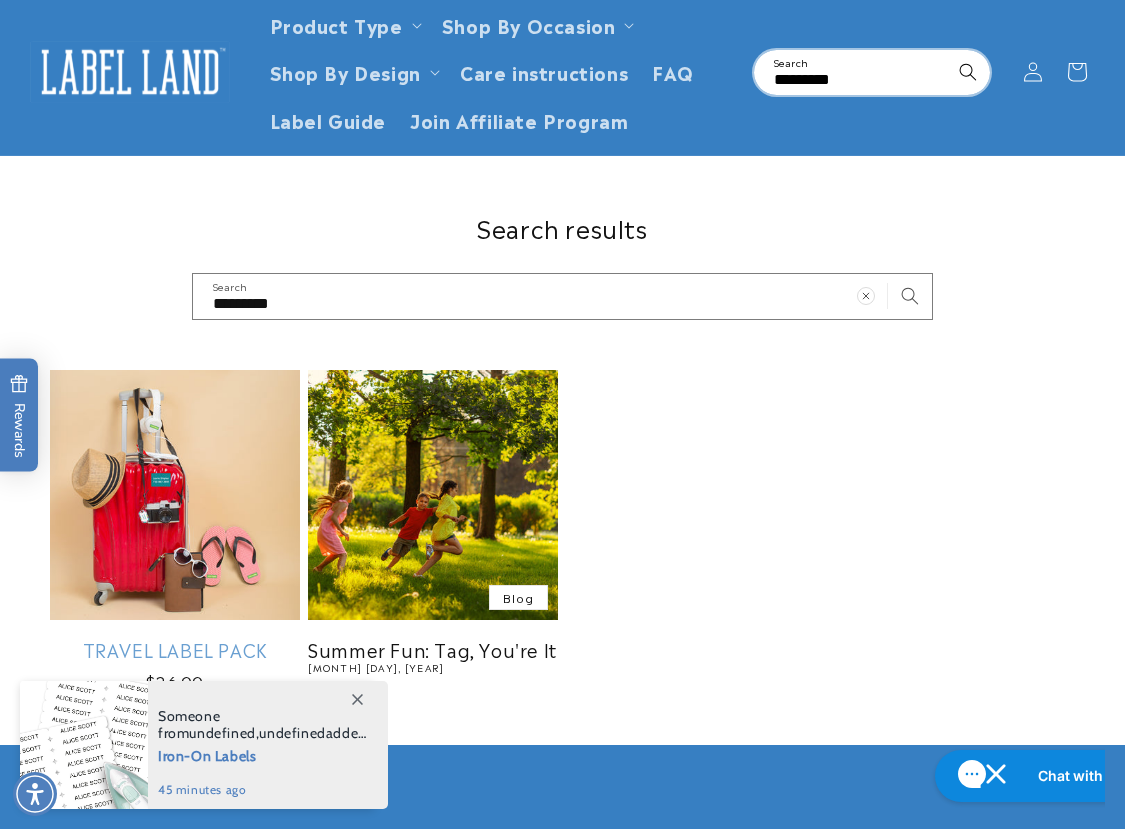 click 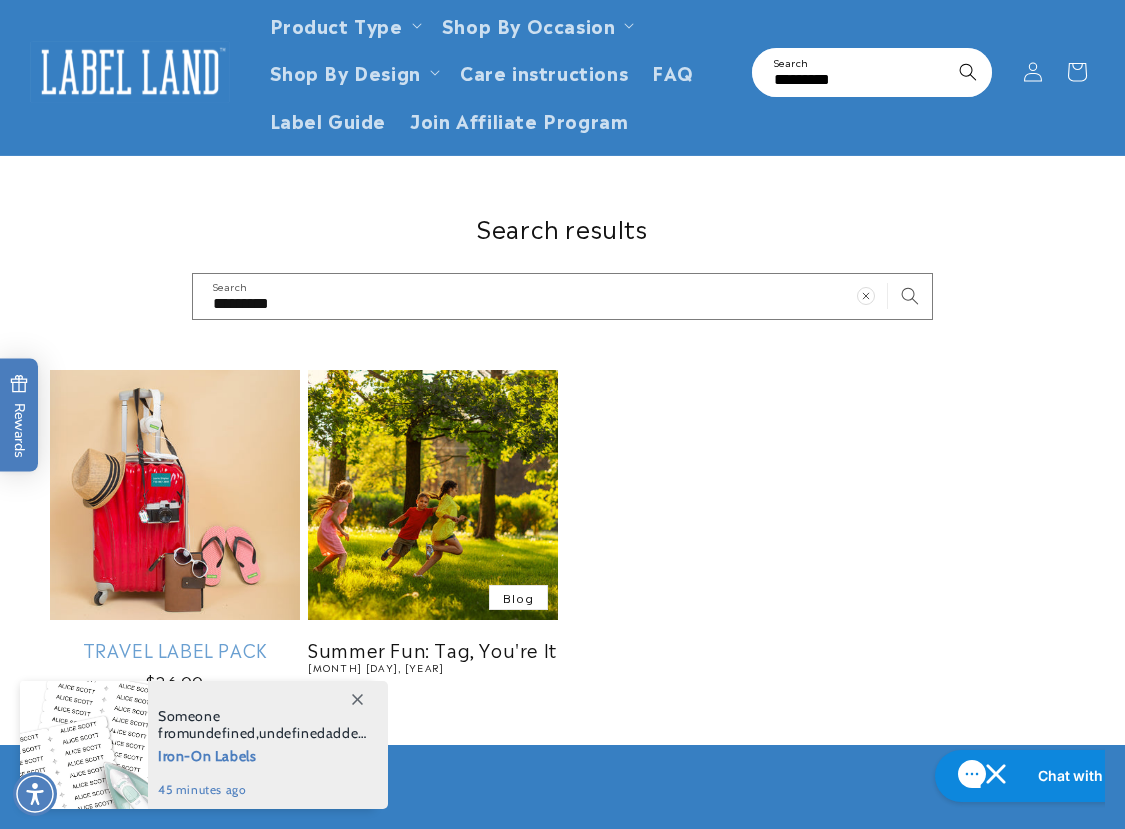 type 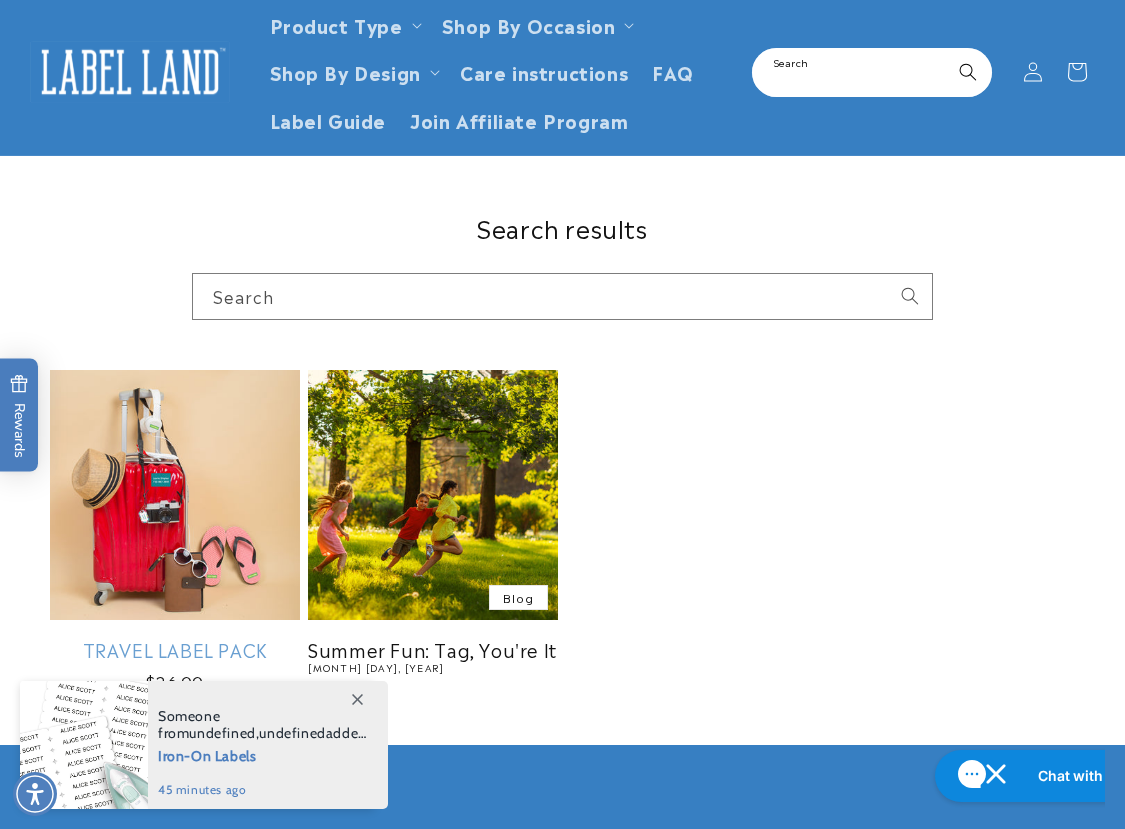 type on "*" 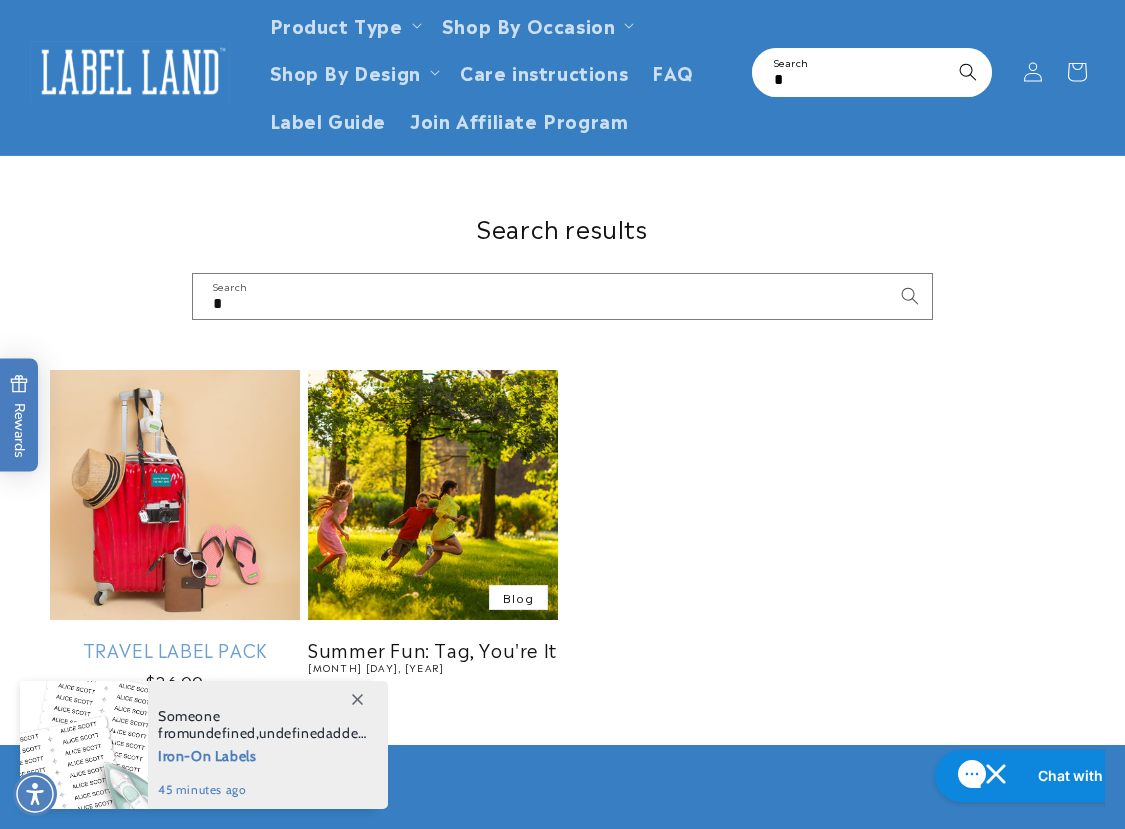 type on "**" 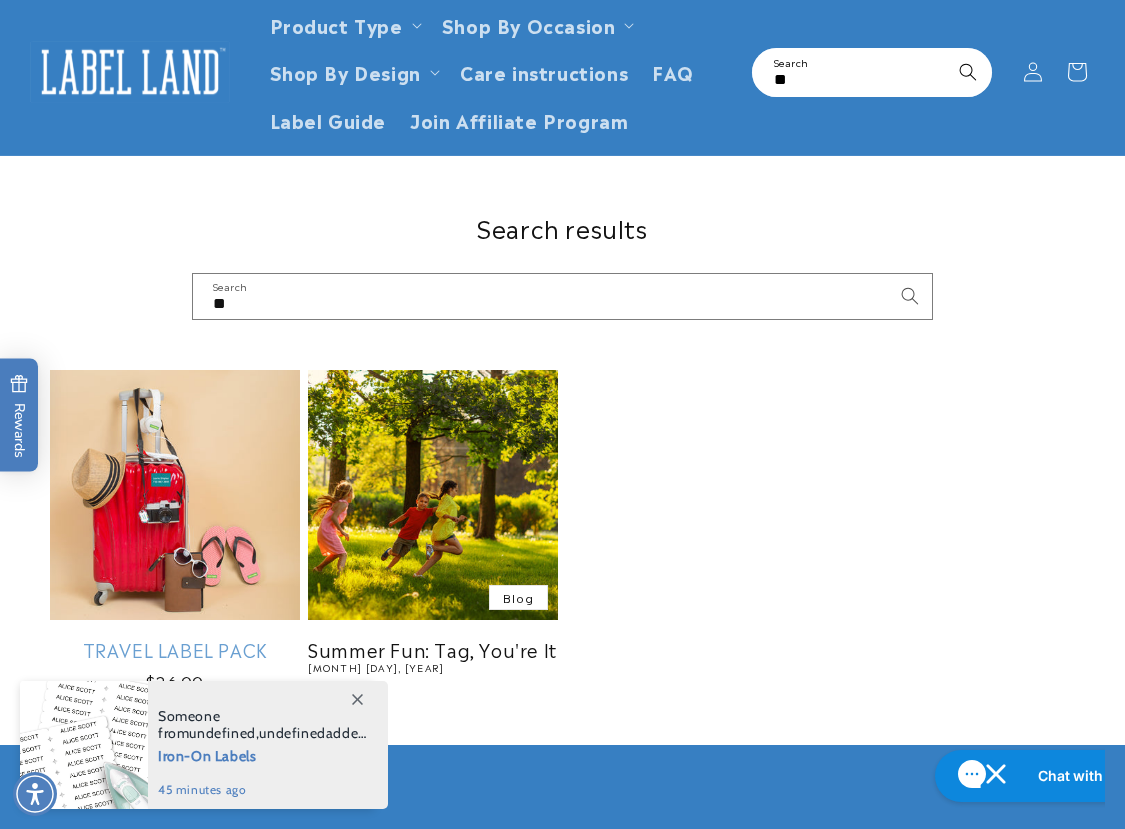 type on "***" 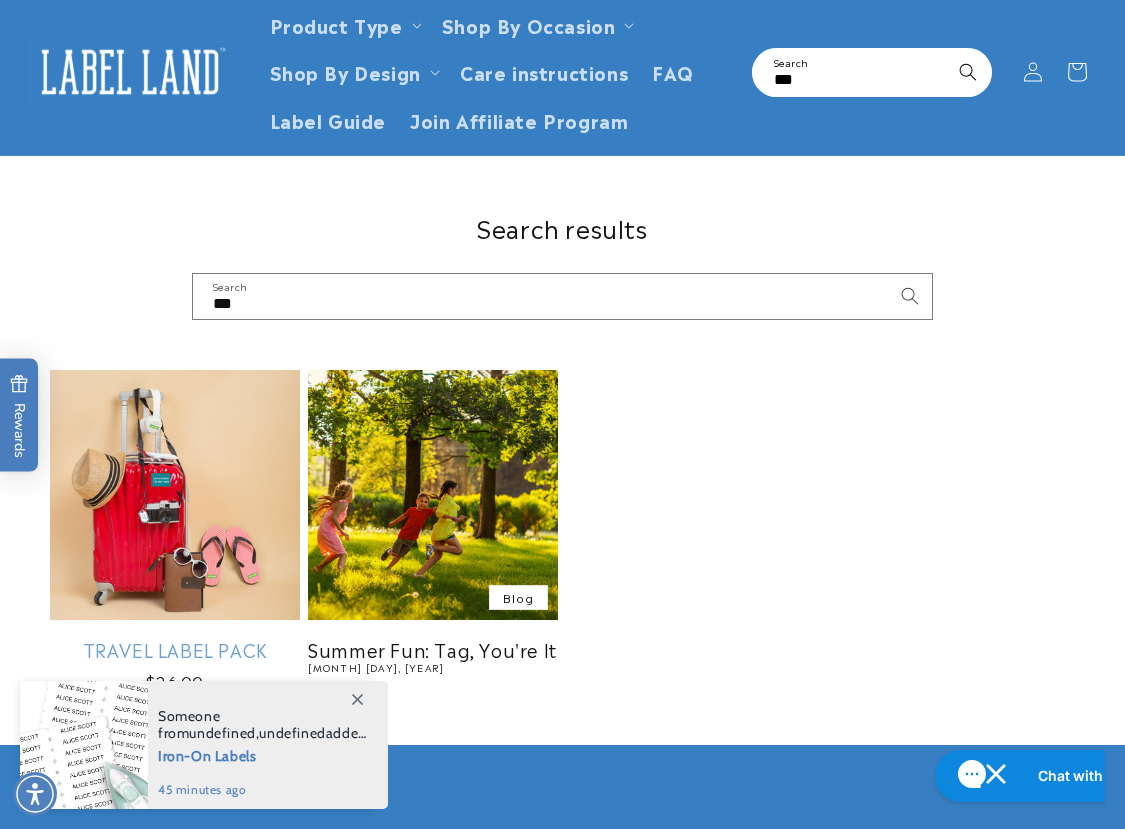 type on "****" 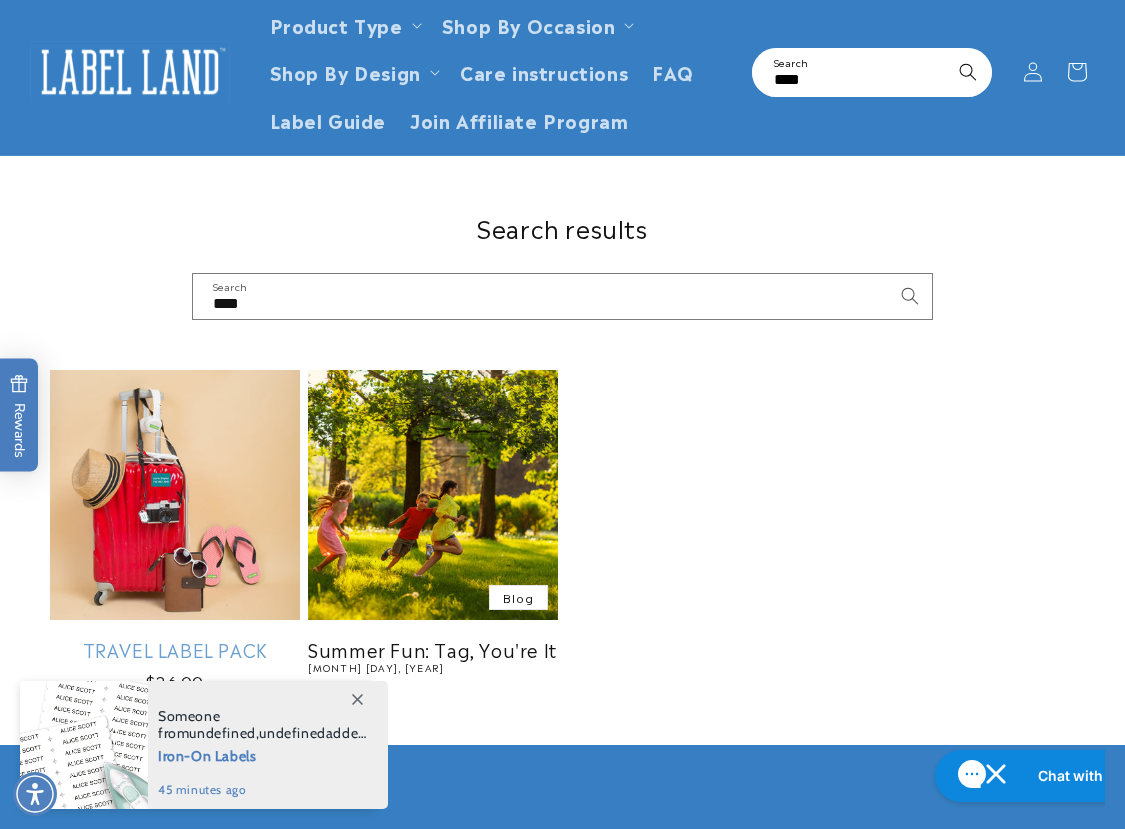 type on "*****" 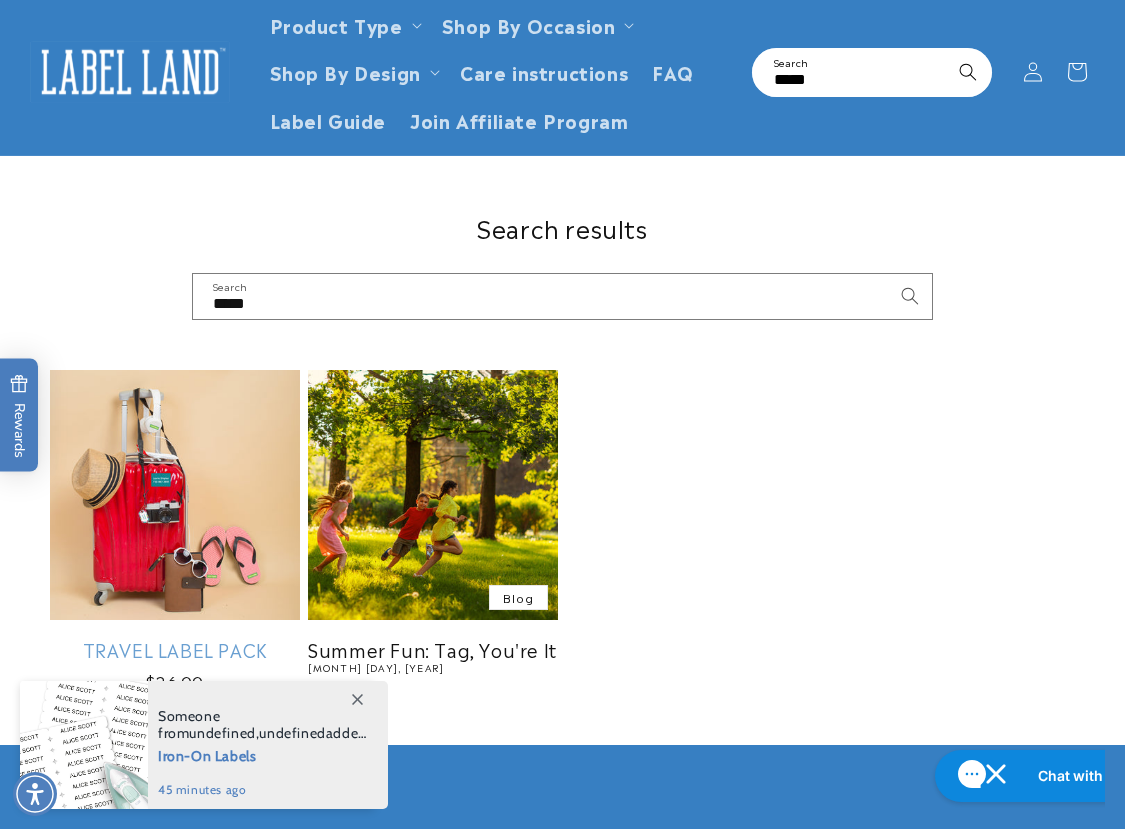 type on "*****" 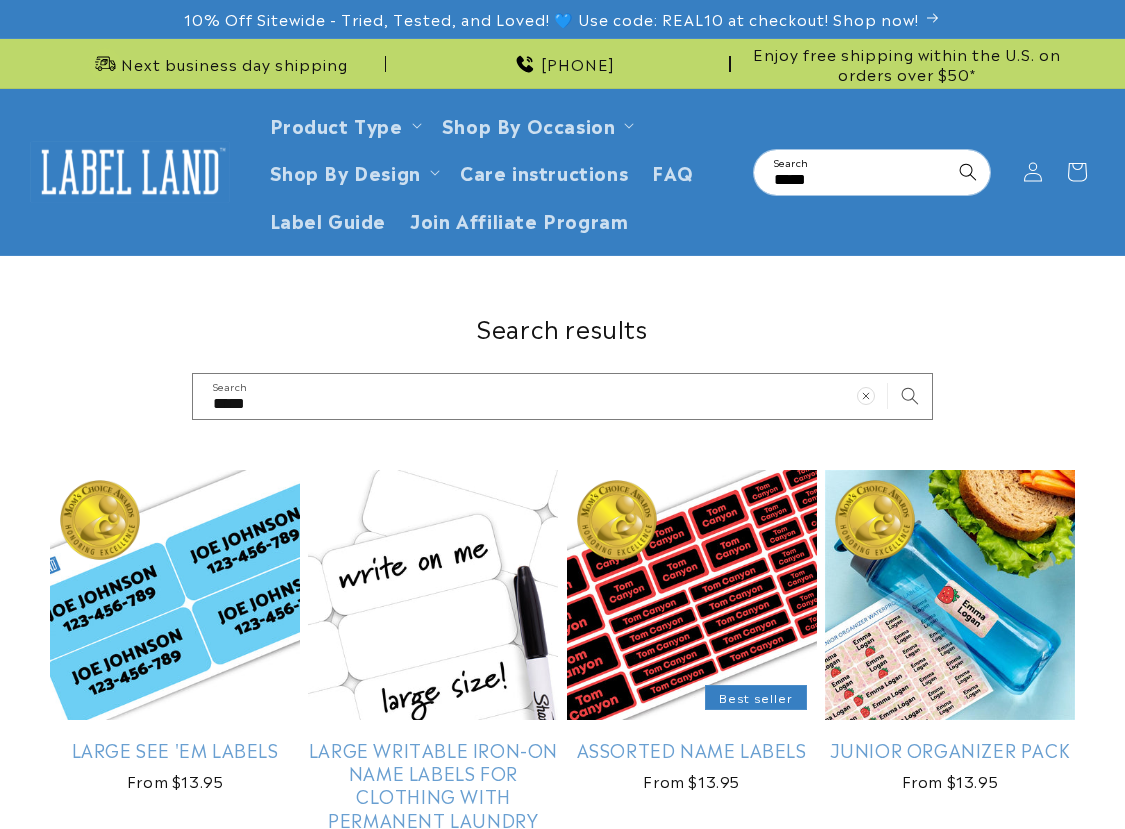 scroll, scrollTop: 0, scrollLeft: 0, axis: both 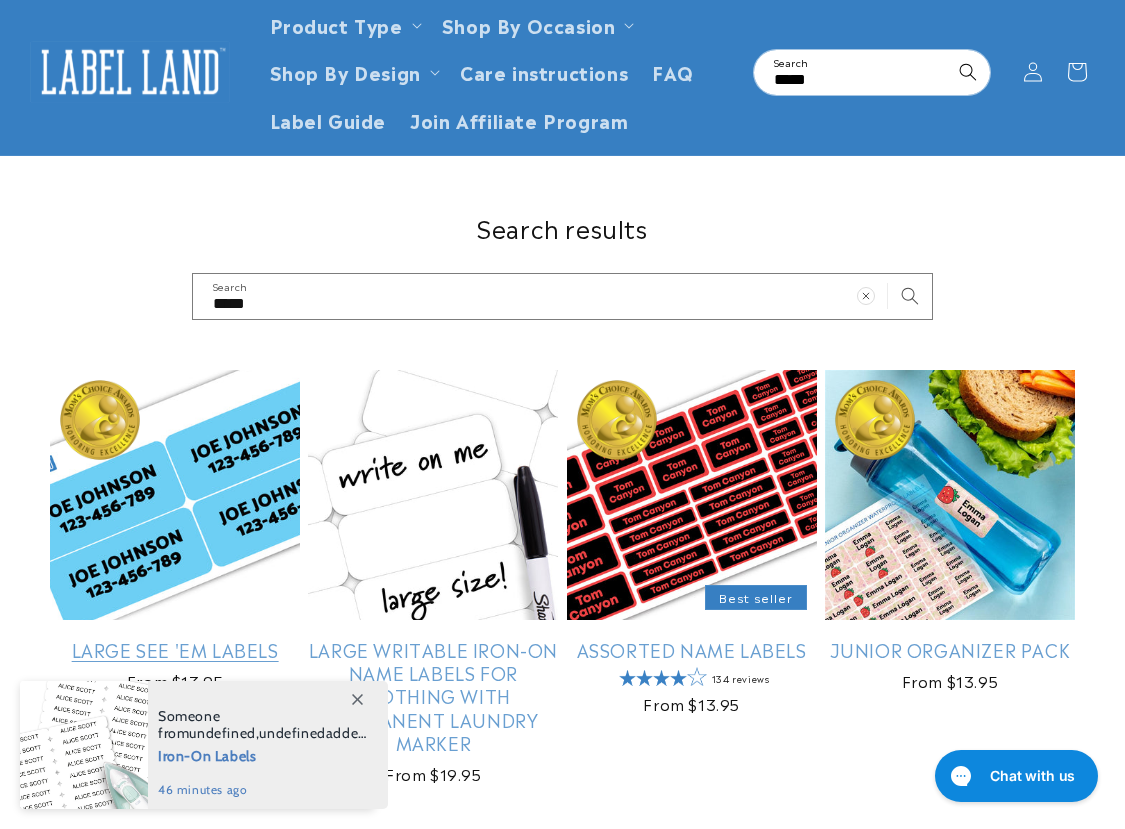 click on "Large See 'em Labels" at bounding box center (175, 649) 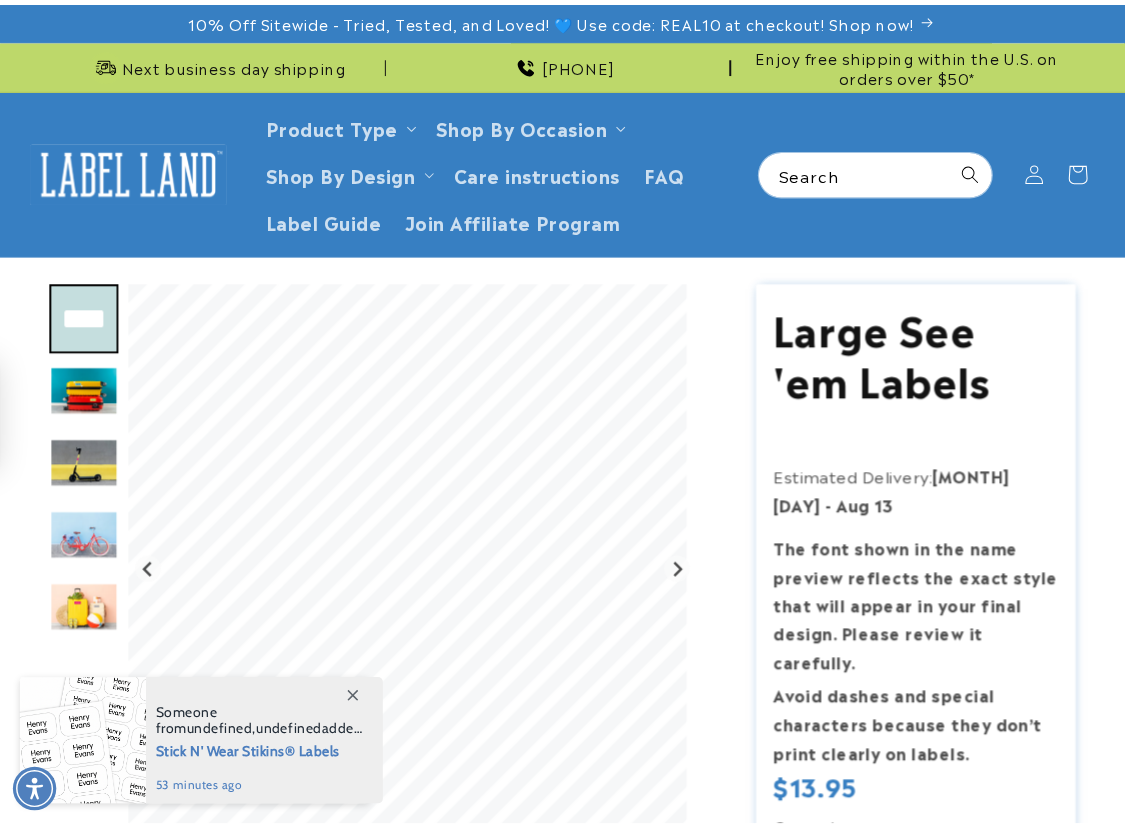 scroll, scrollTop: 0, scrollLeft: 0, axis: both 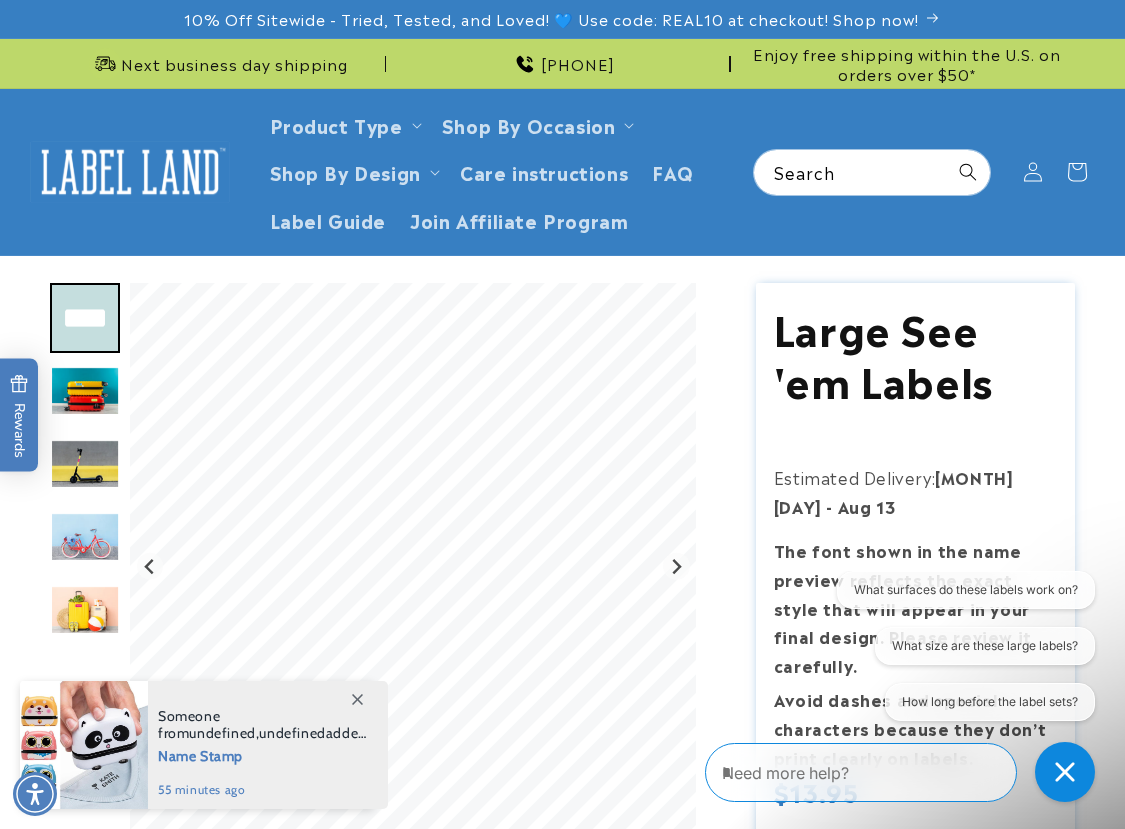 drag, startPoint x: 1084, startPoint y: 521, endPoint x: 1047, endPoint y: 528, distance: 37.65634 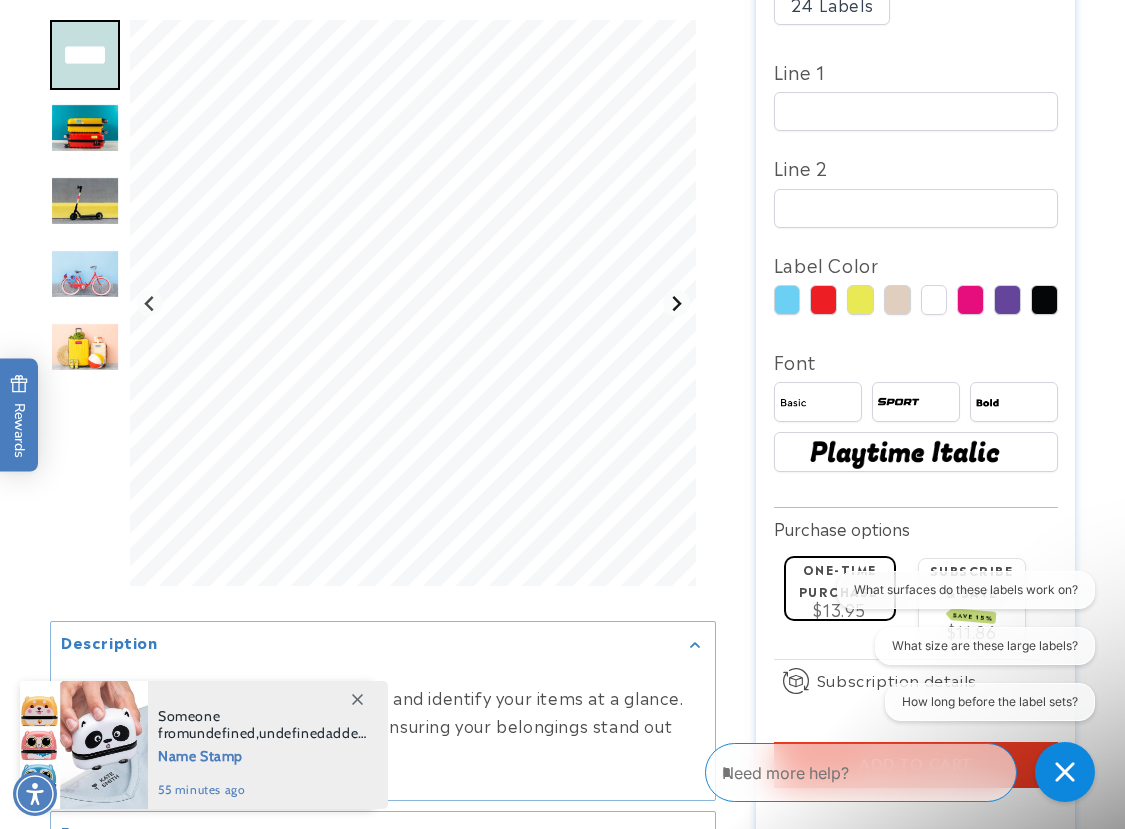 scroll, scrollTop: 1100, scrollLeft: 0, axis: vertical 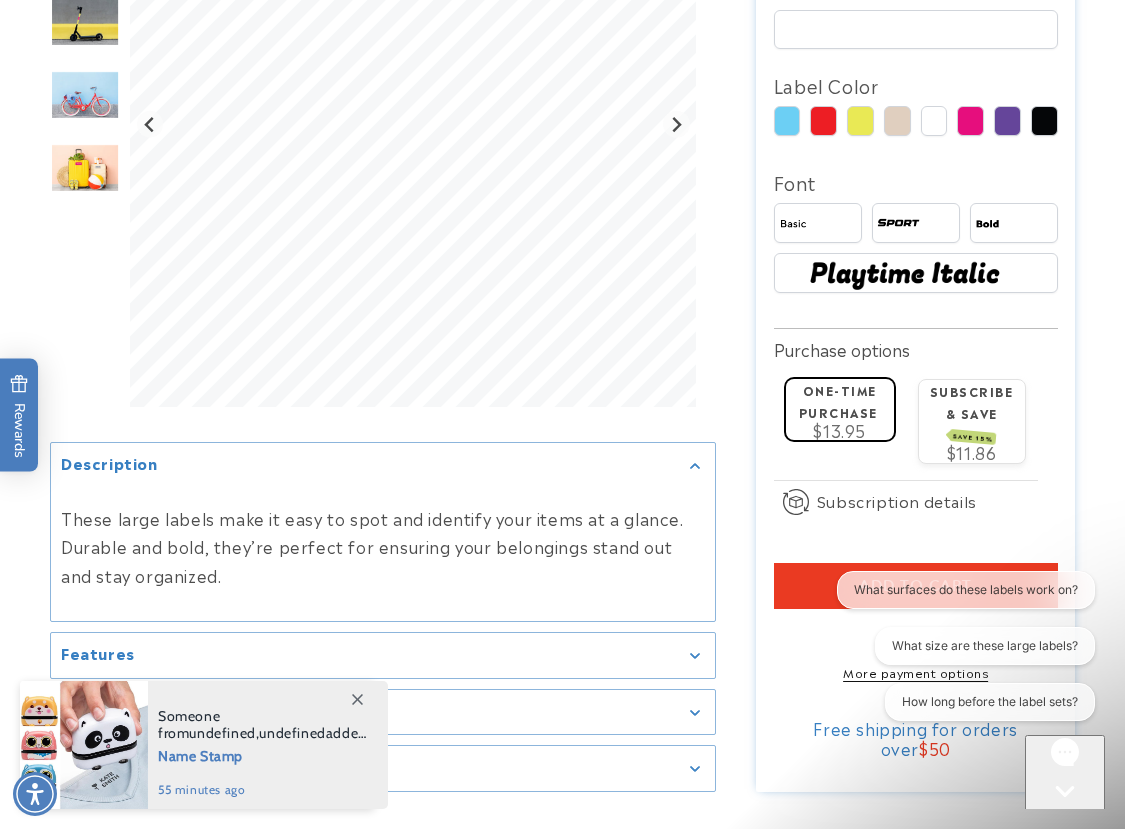 click at bounding box center (357, 699) 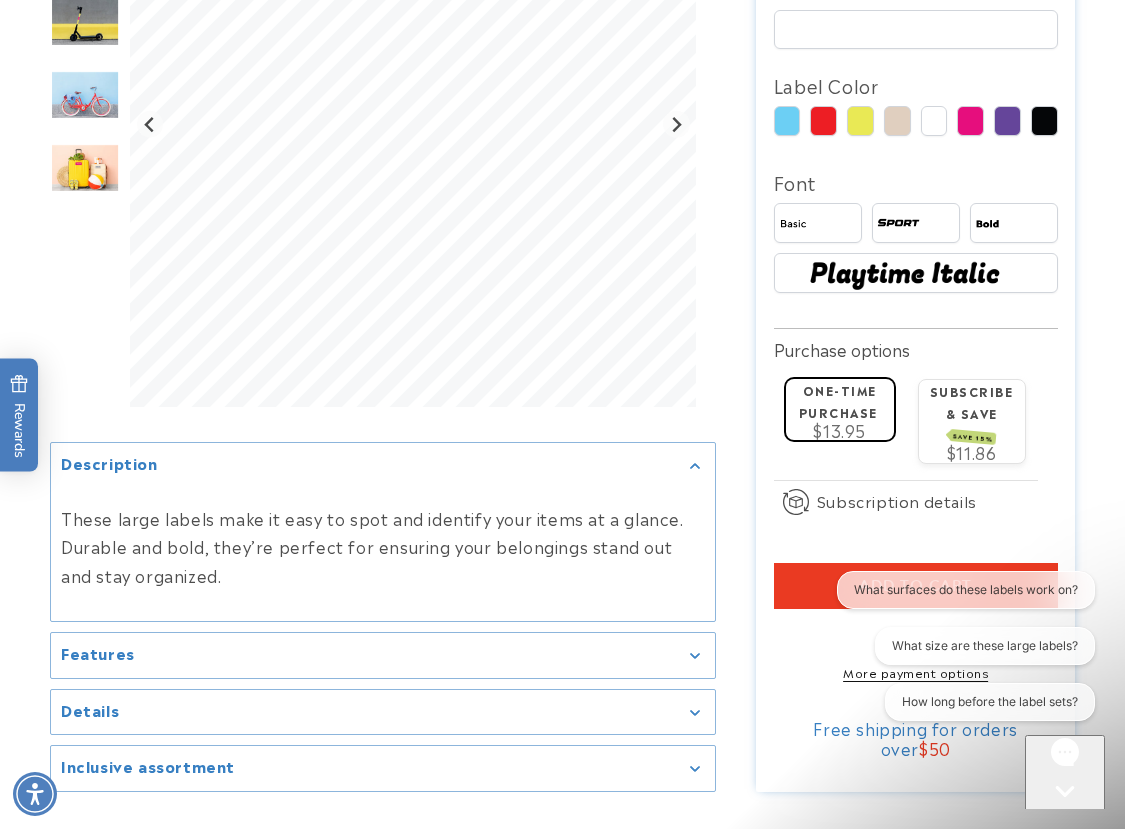 scroll, scrollTop: 1400, scrollLeft: 0, axis: vertical 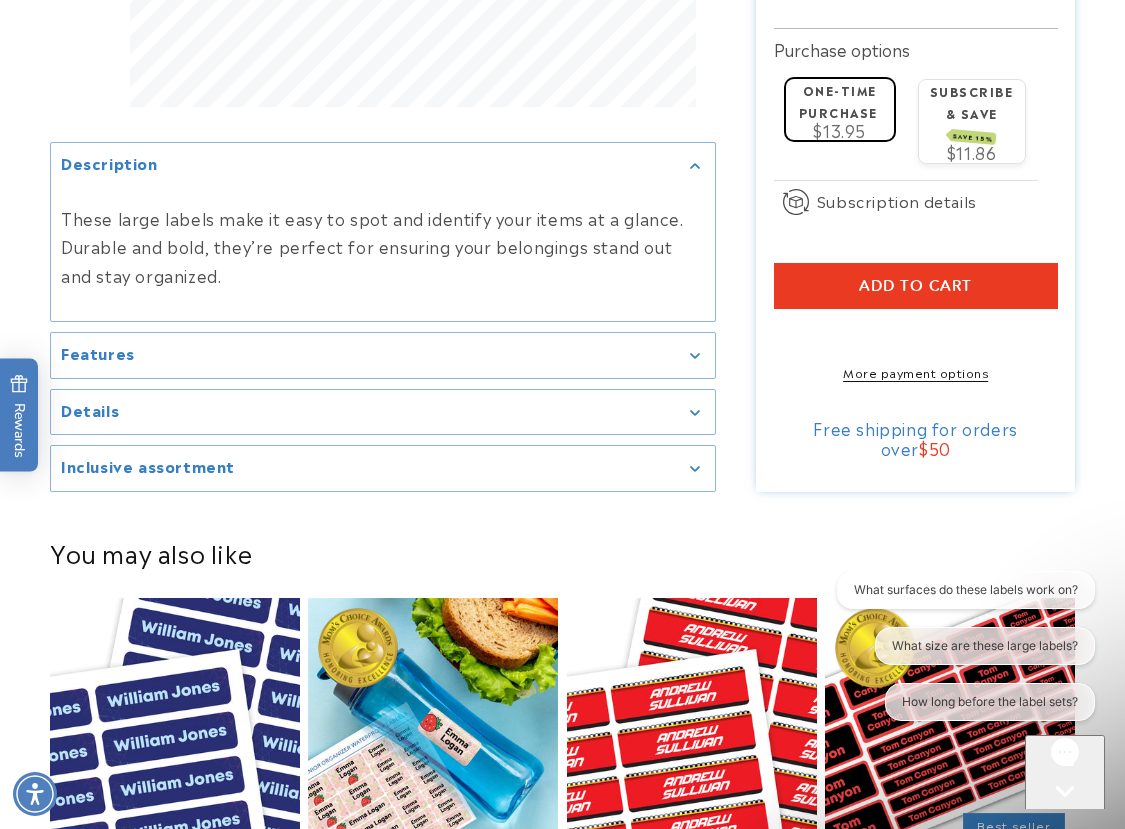 click on "Inclusive assortment" at bounding box center [383, 468] 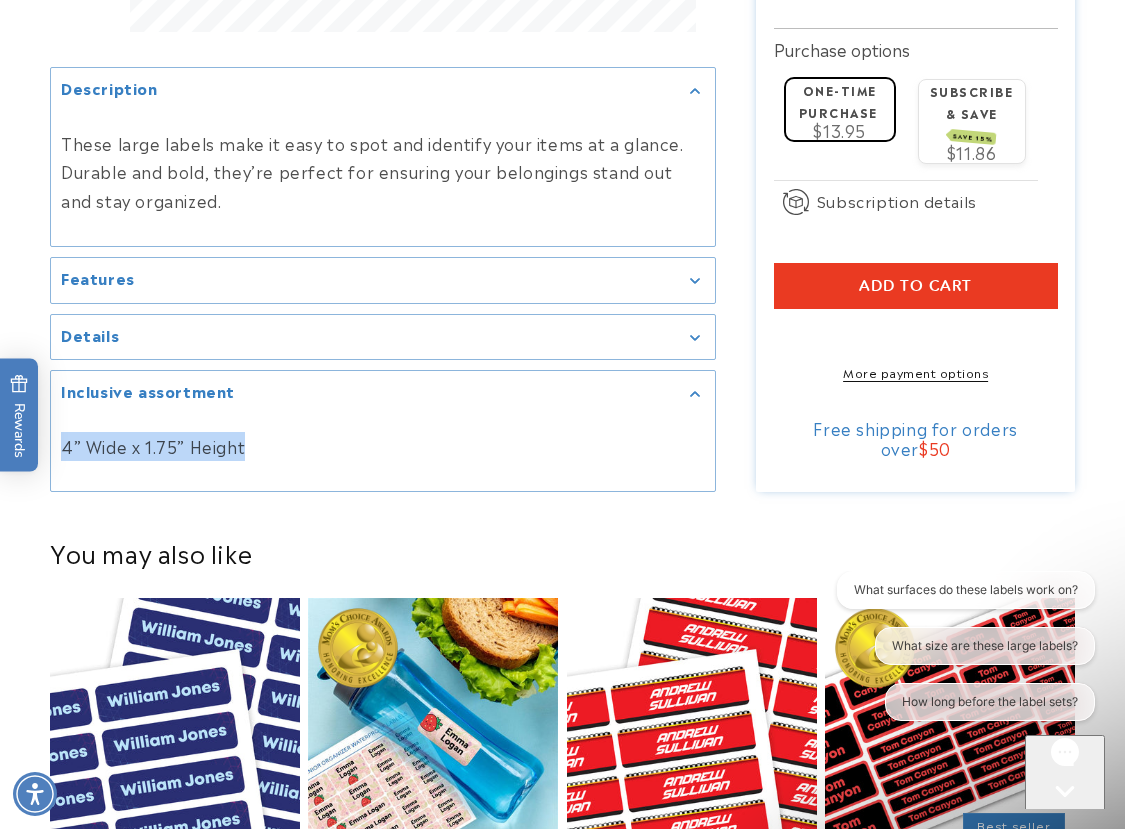 drag, startPoint x: 250, startPoint y: 470, endPoint x: 53, endPoint y: 472, distance: 197.01015 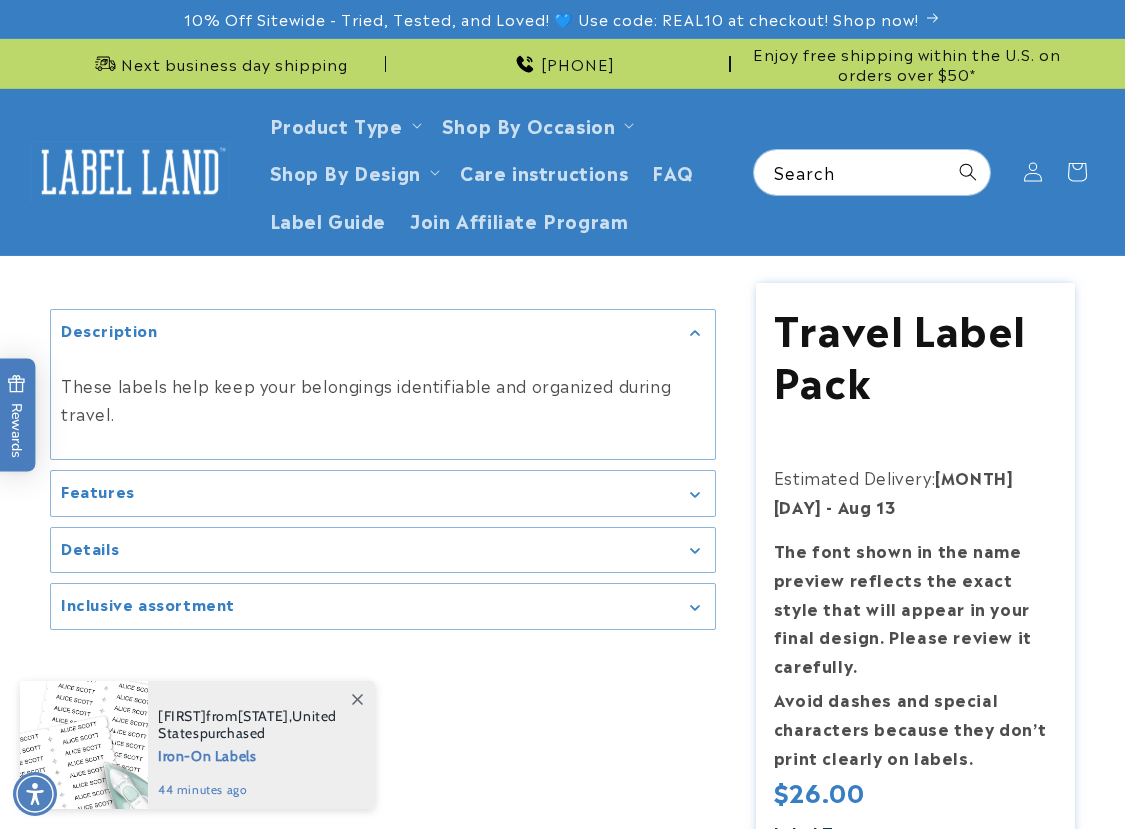 scroll, scrollTop: 0, scrollLeft: 0, axis: both 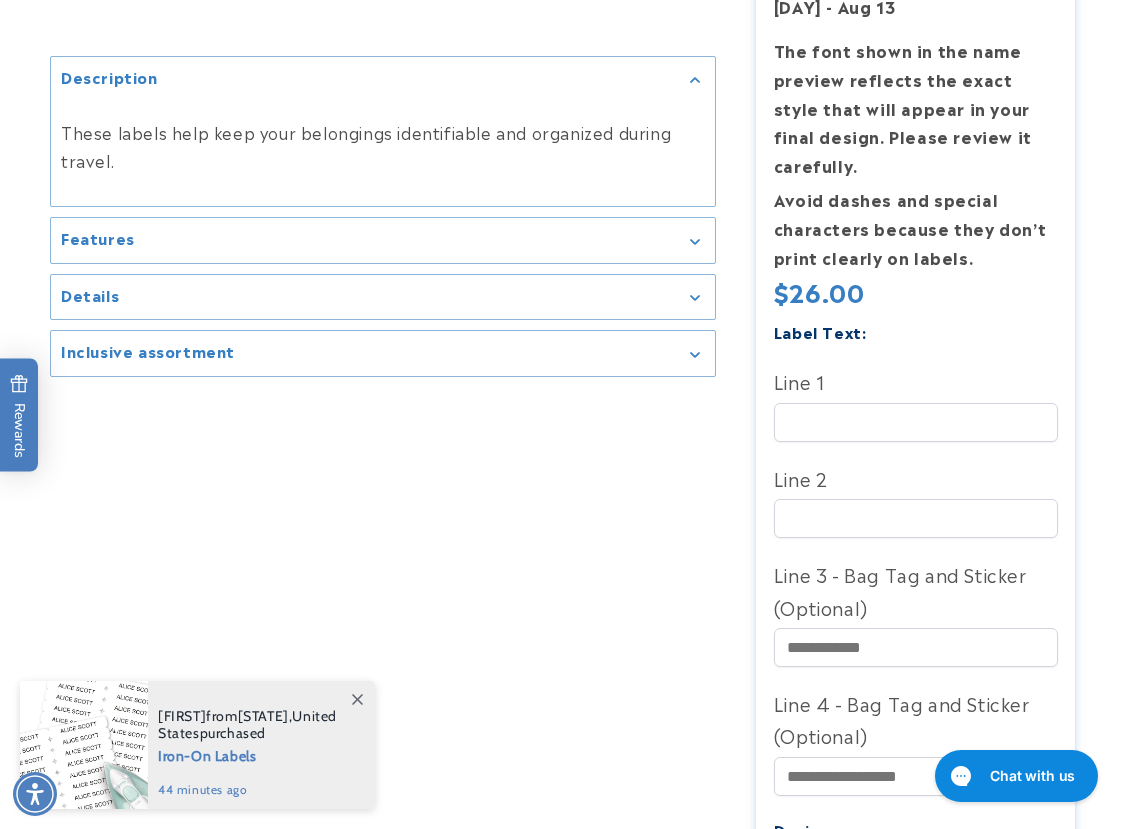 click at bounding box center (357, 699) 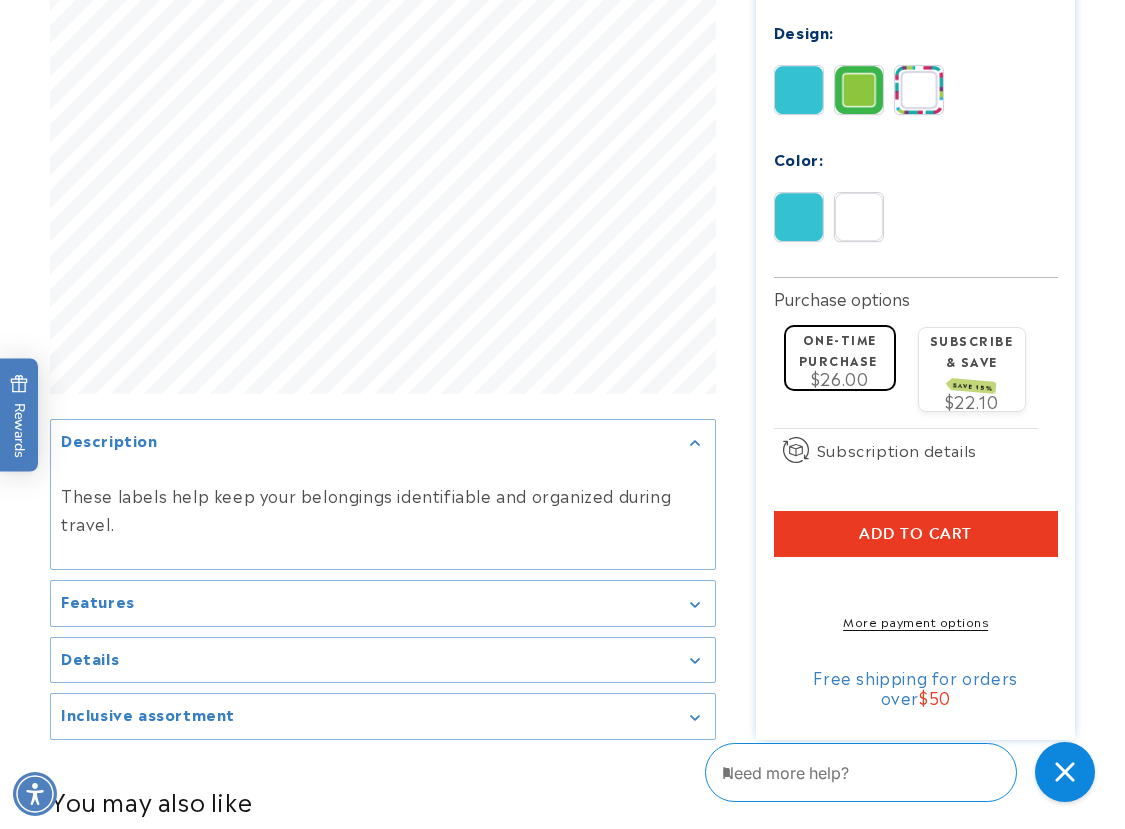 scroll, scrollTop: 1500, scrollLeft: 0, axis: vertical 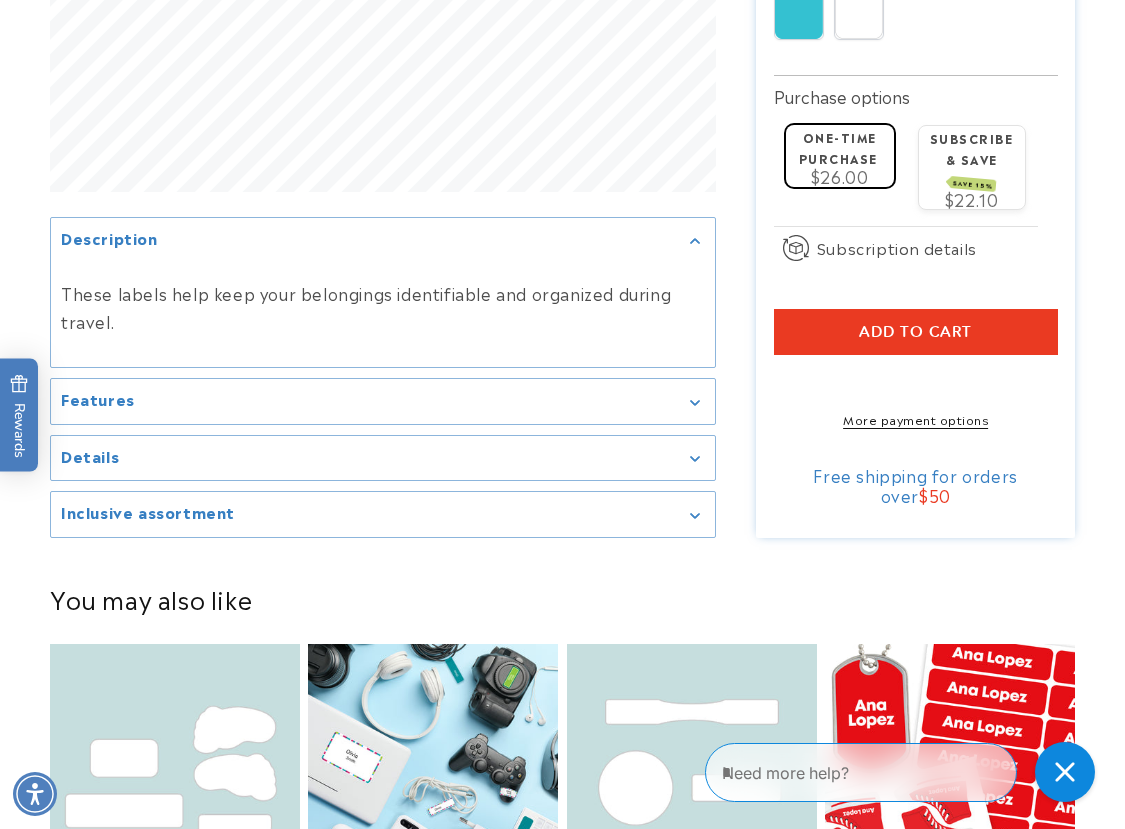 click on "Inclusive assortment" at bounding box center (148, 513) 